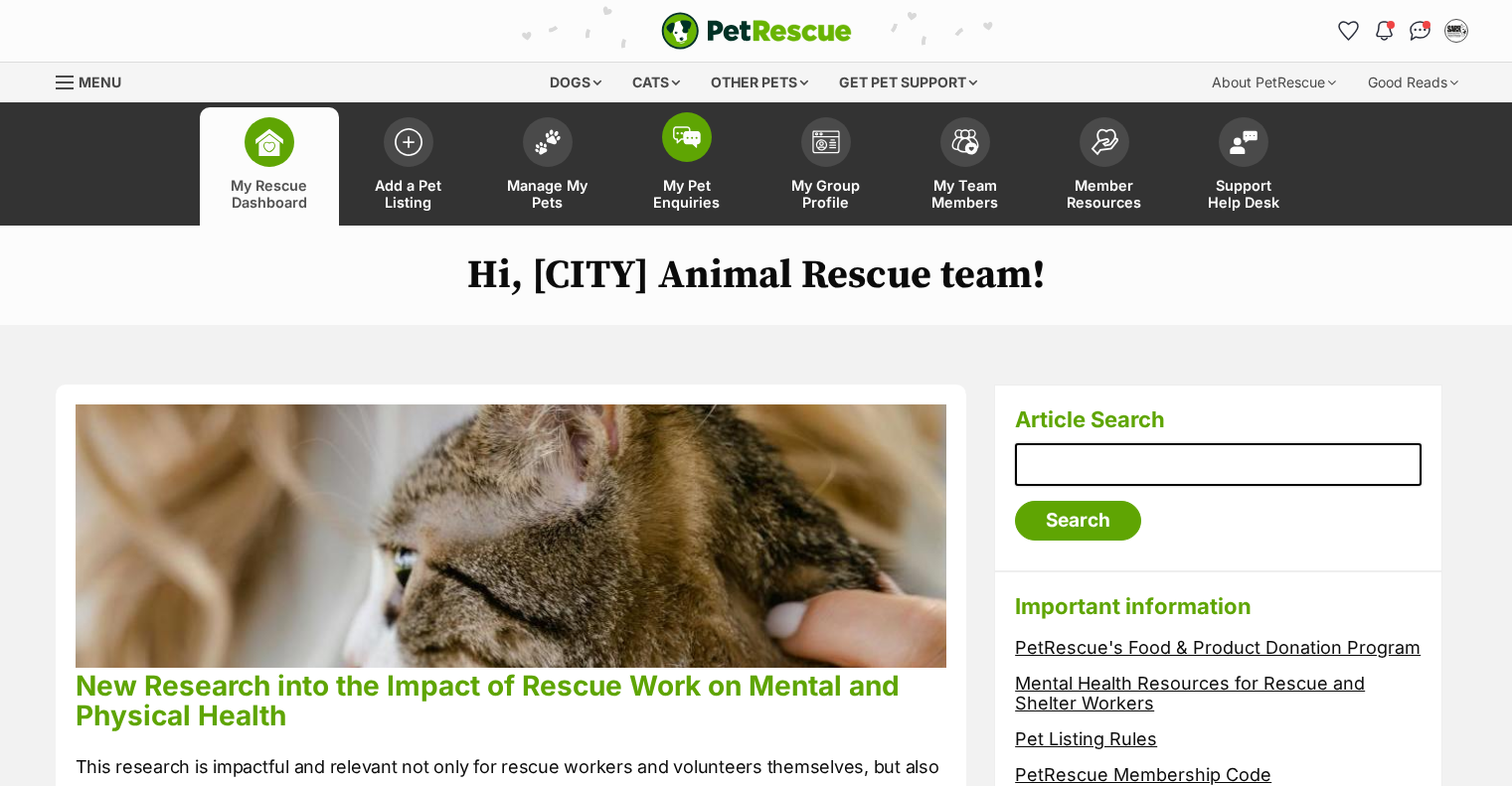 scroll, scrollTop: 0, scrollLeft: 0, axis: both 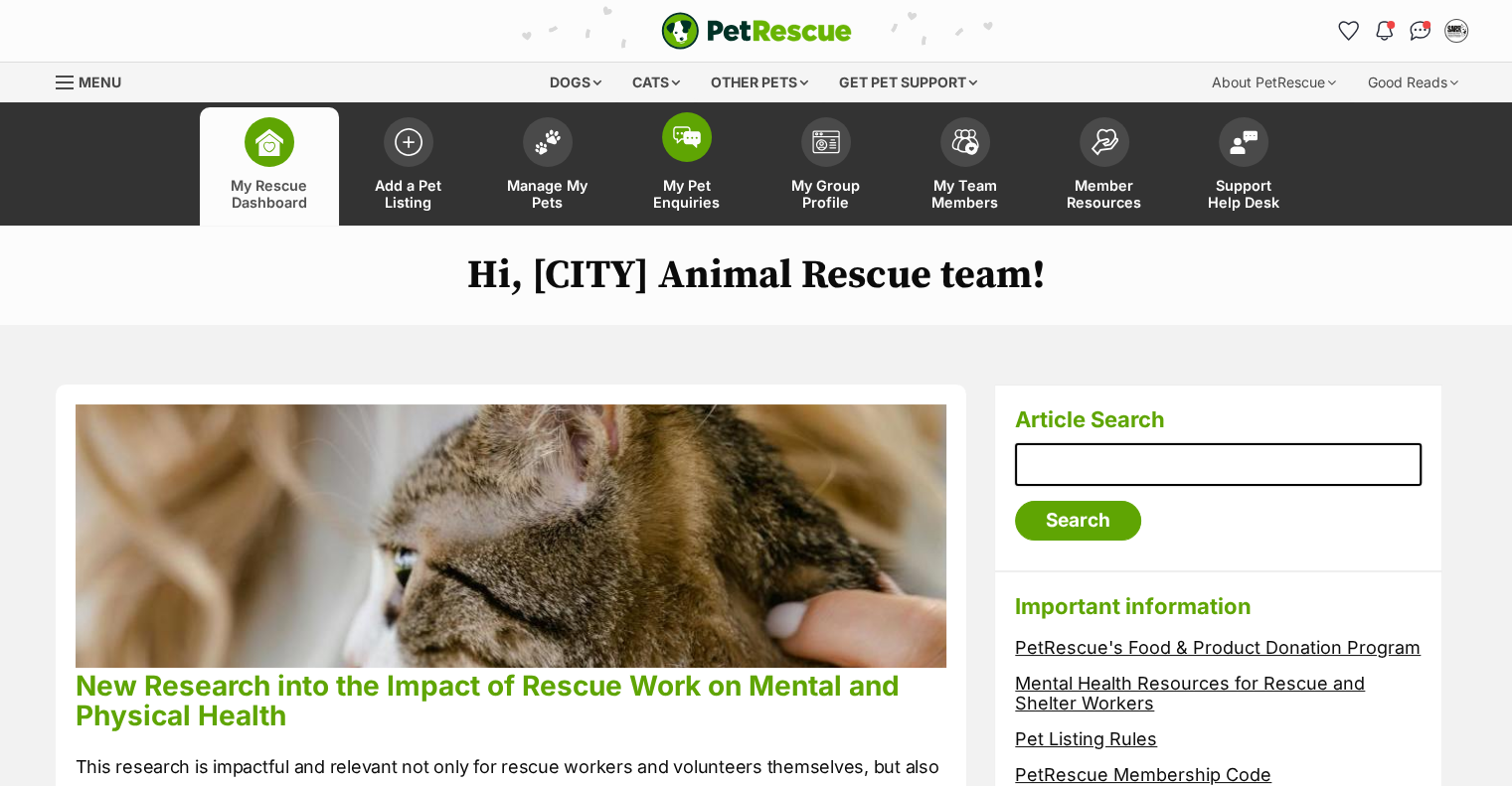 click on "My Pet Enquiries" at bounding box center [687, 194] 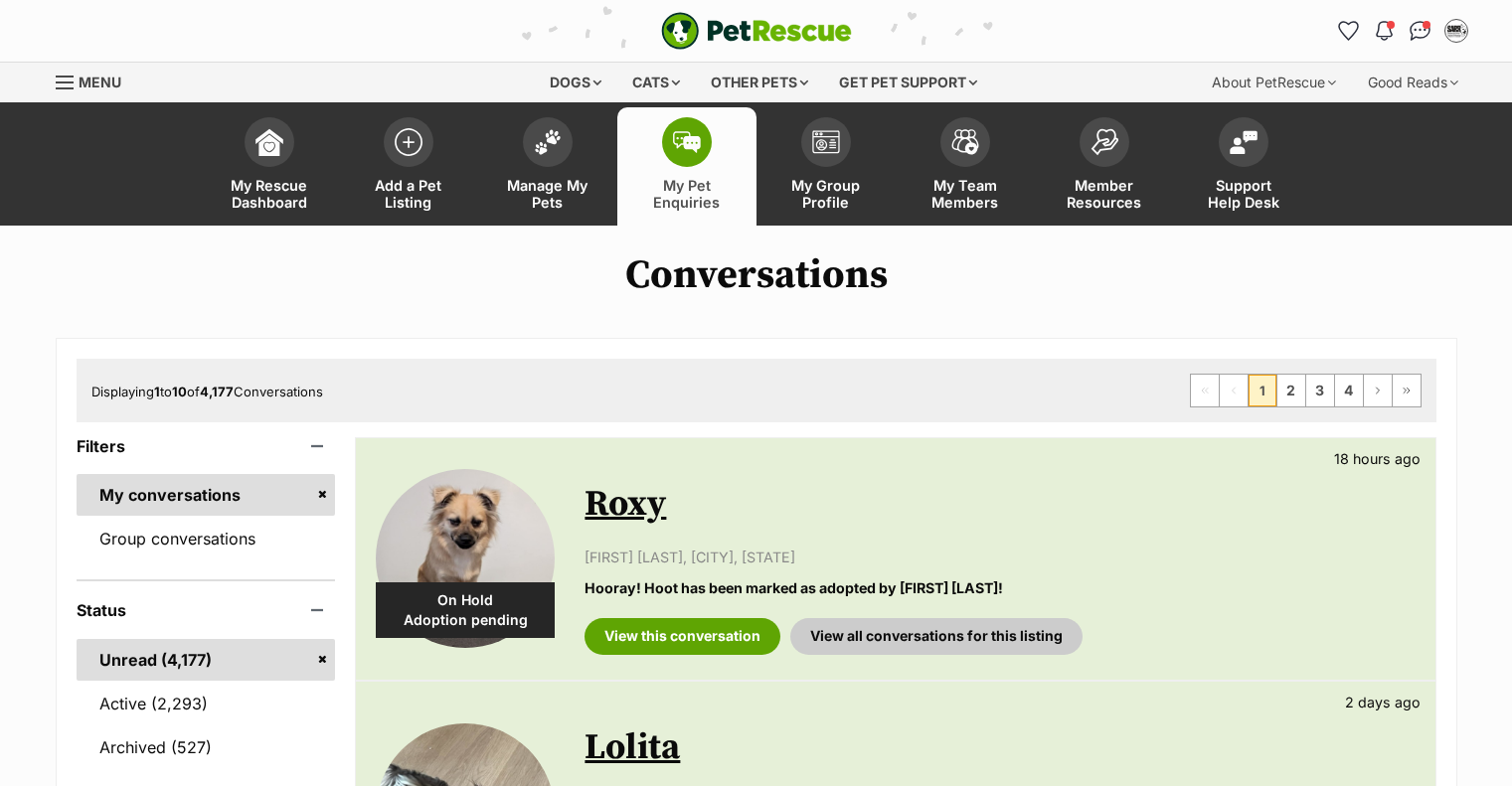 scroll, scrollTop: 0, scrollLeft: 0, axis: both 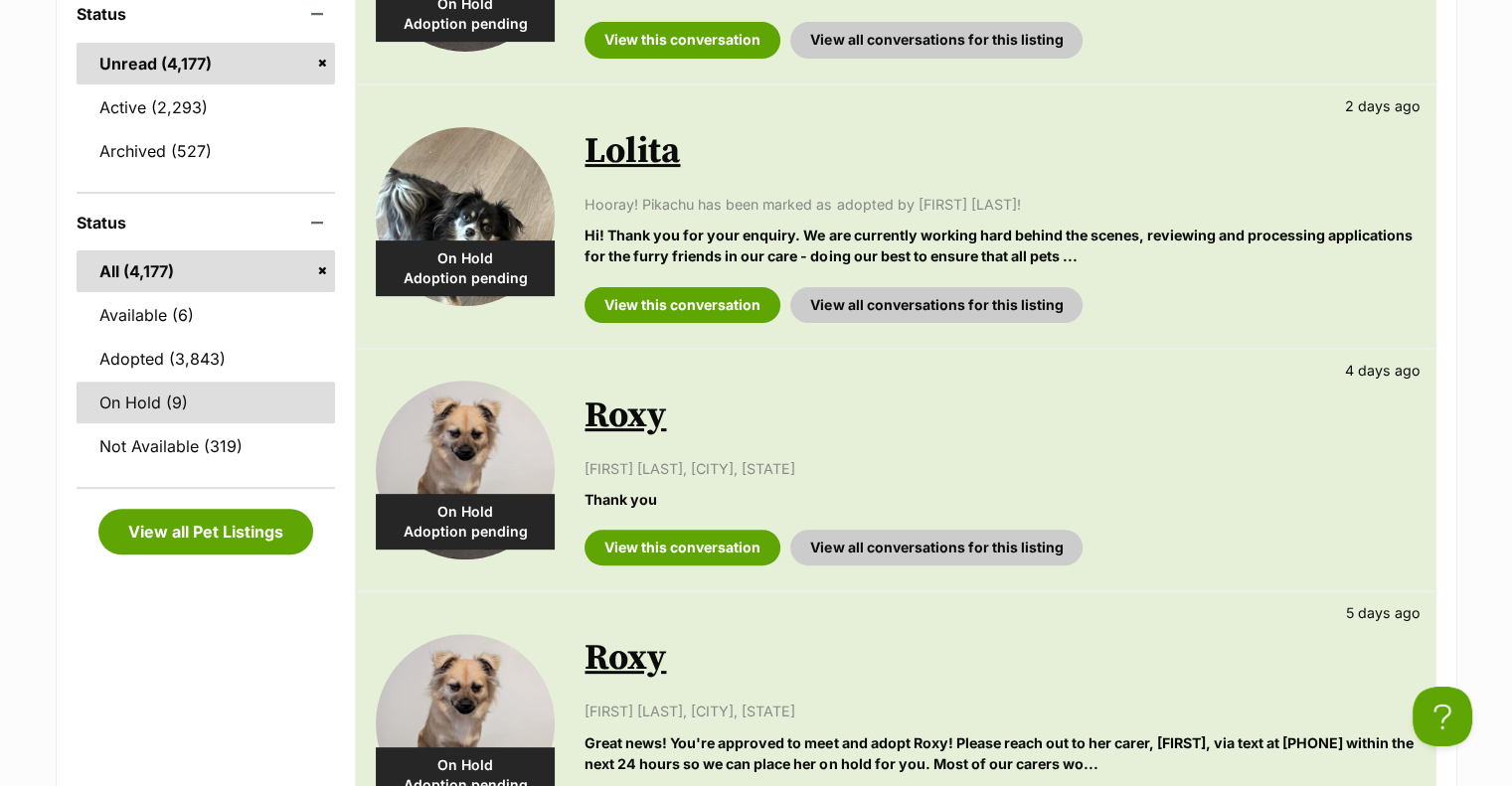 click on "On Hold (9)" at bounding box center [206, 402] 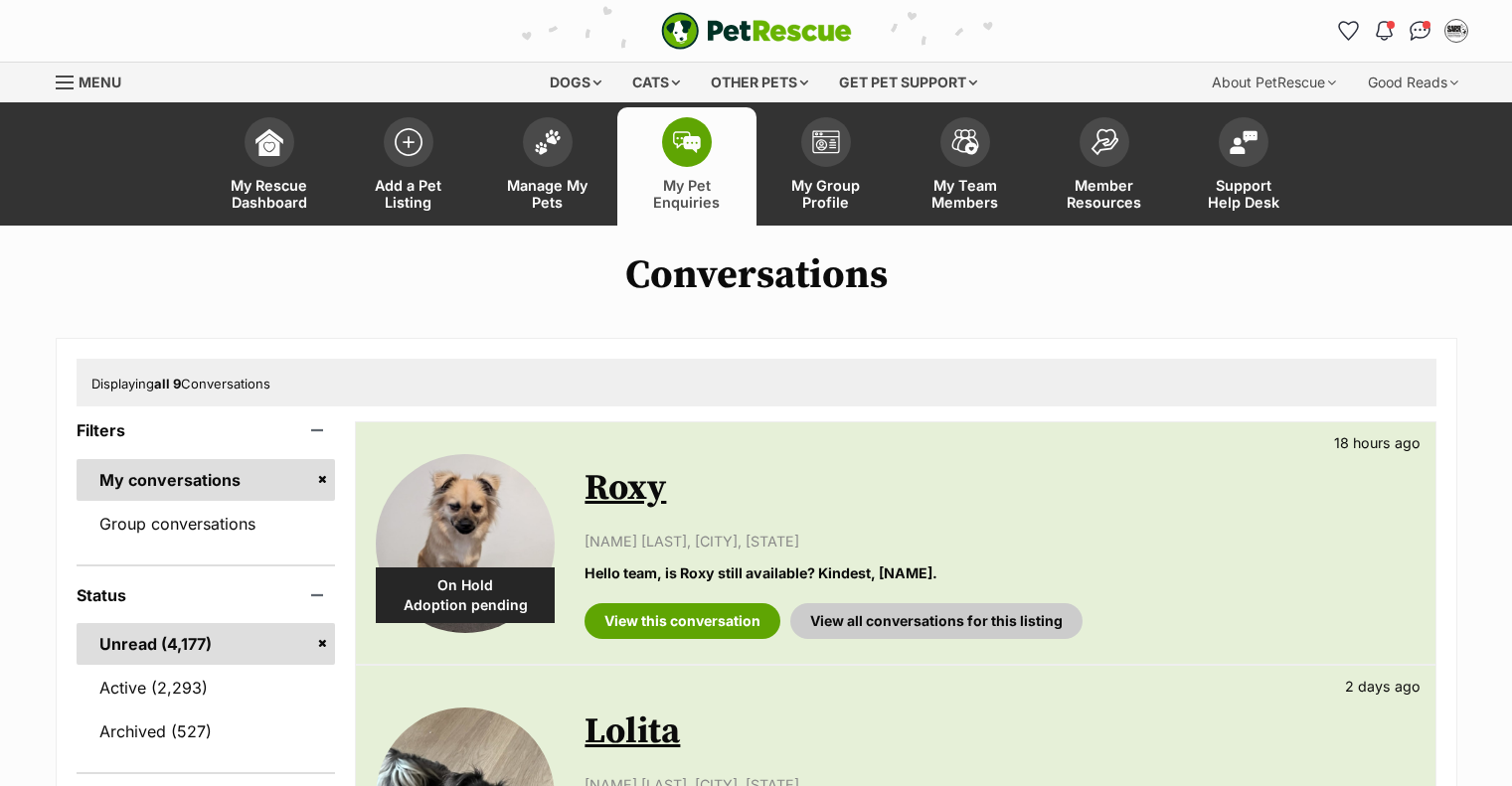 scroll, scrollTop: 0, scrollLeft: 0, axis: both 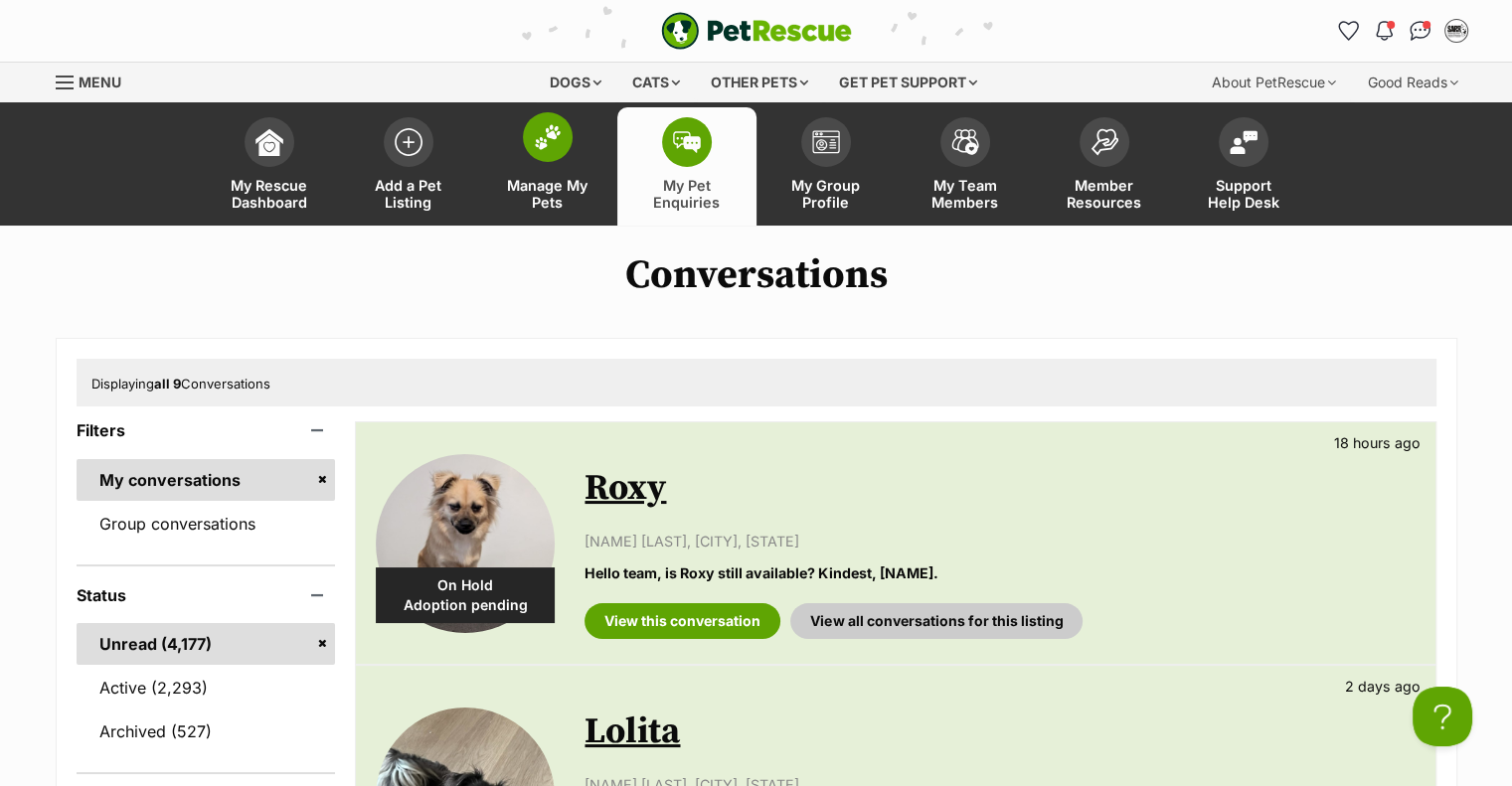click on "Manage My Pets" at bounding box center [548, 194] 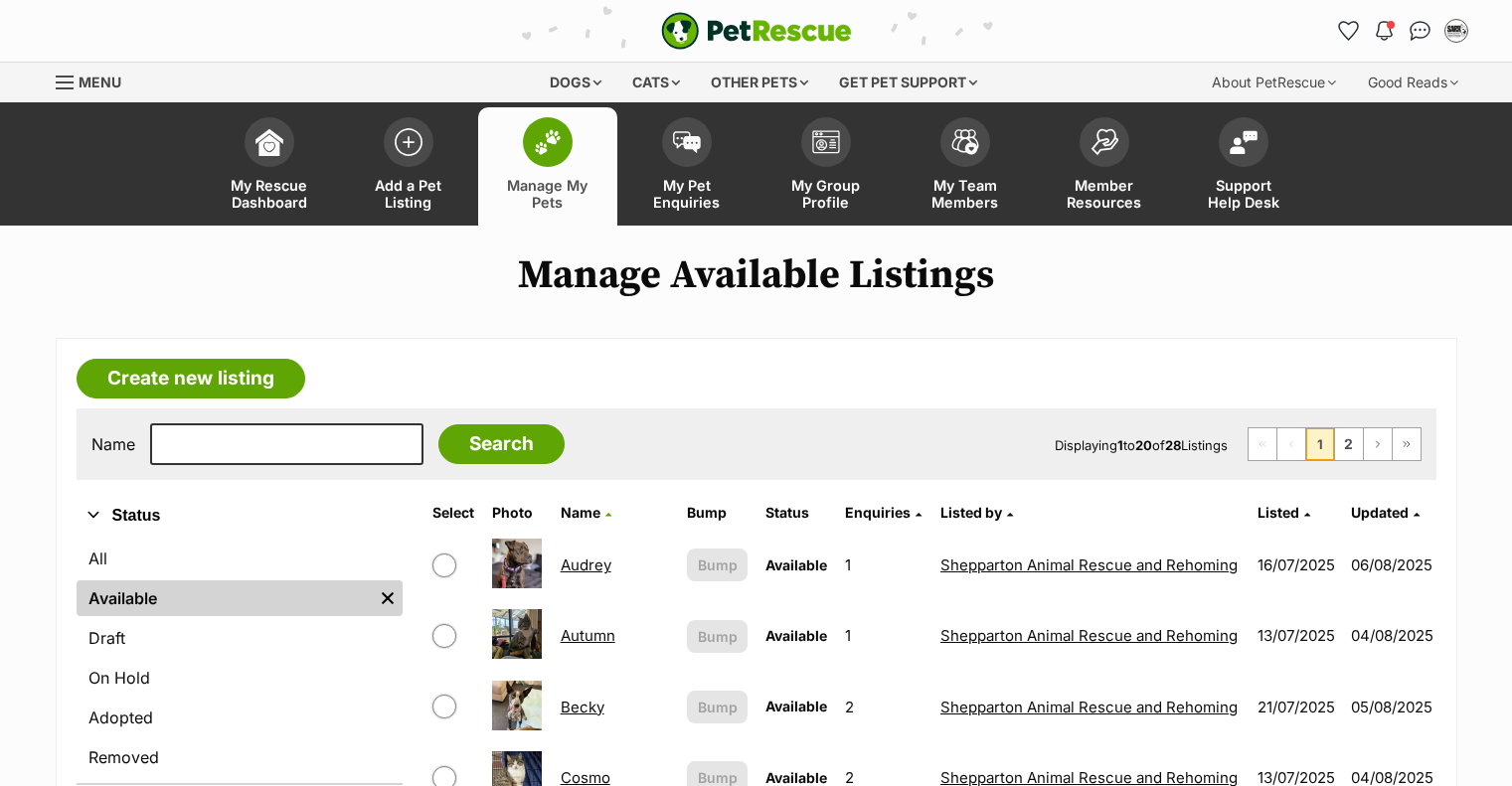 scroll, scrollTop: 0, scrollLeft: 0, axis: both 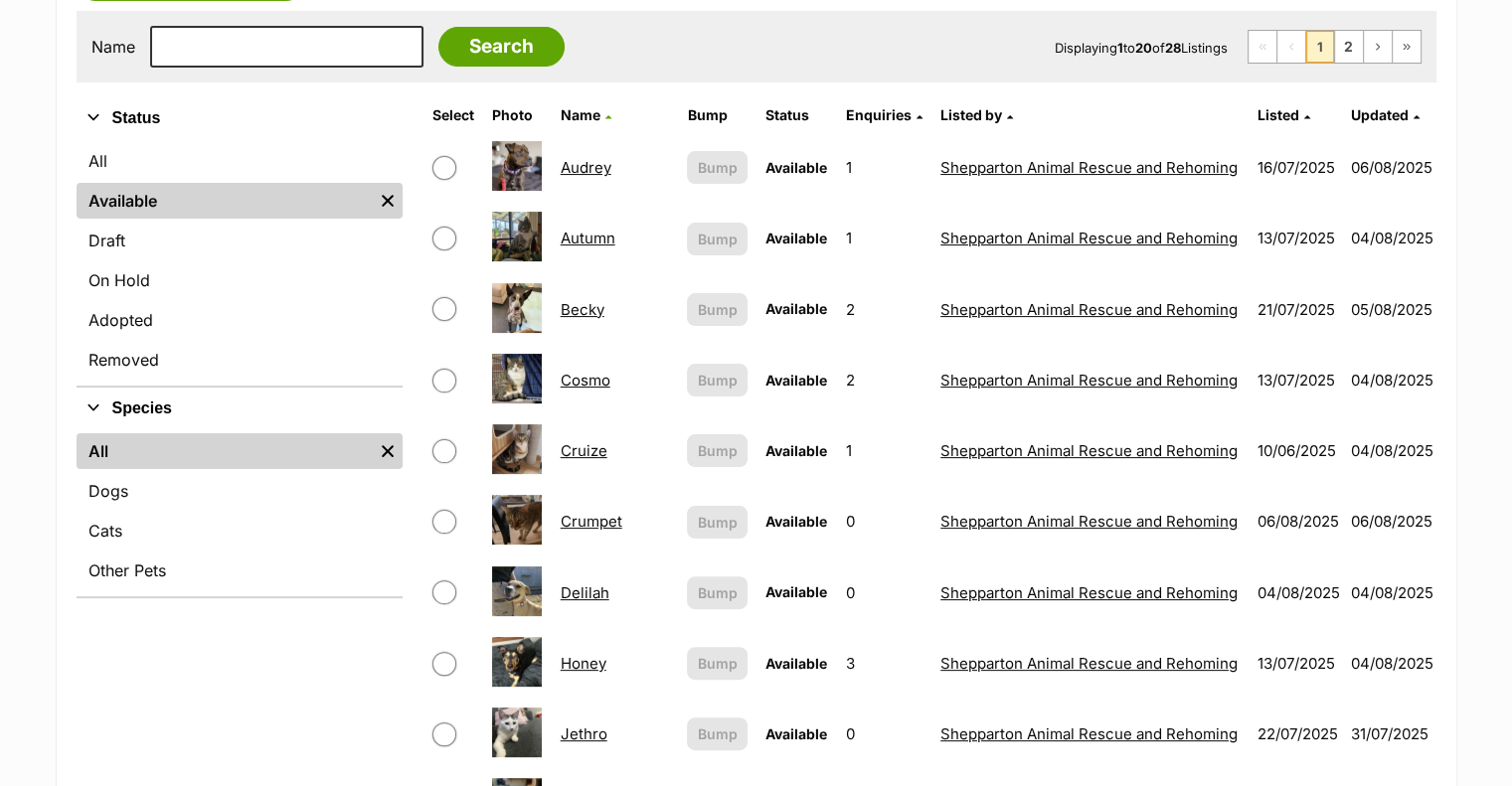 click on "Becky" at bounding box center [583, 309] 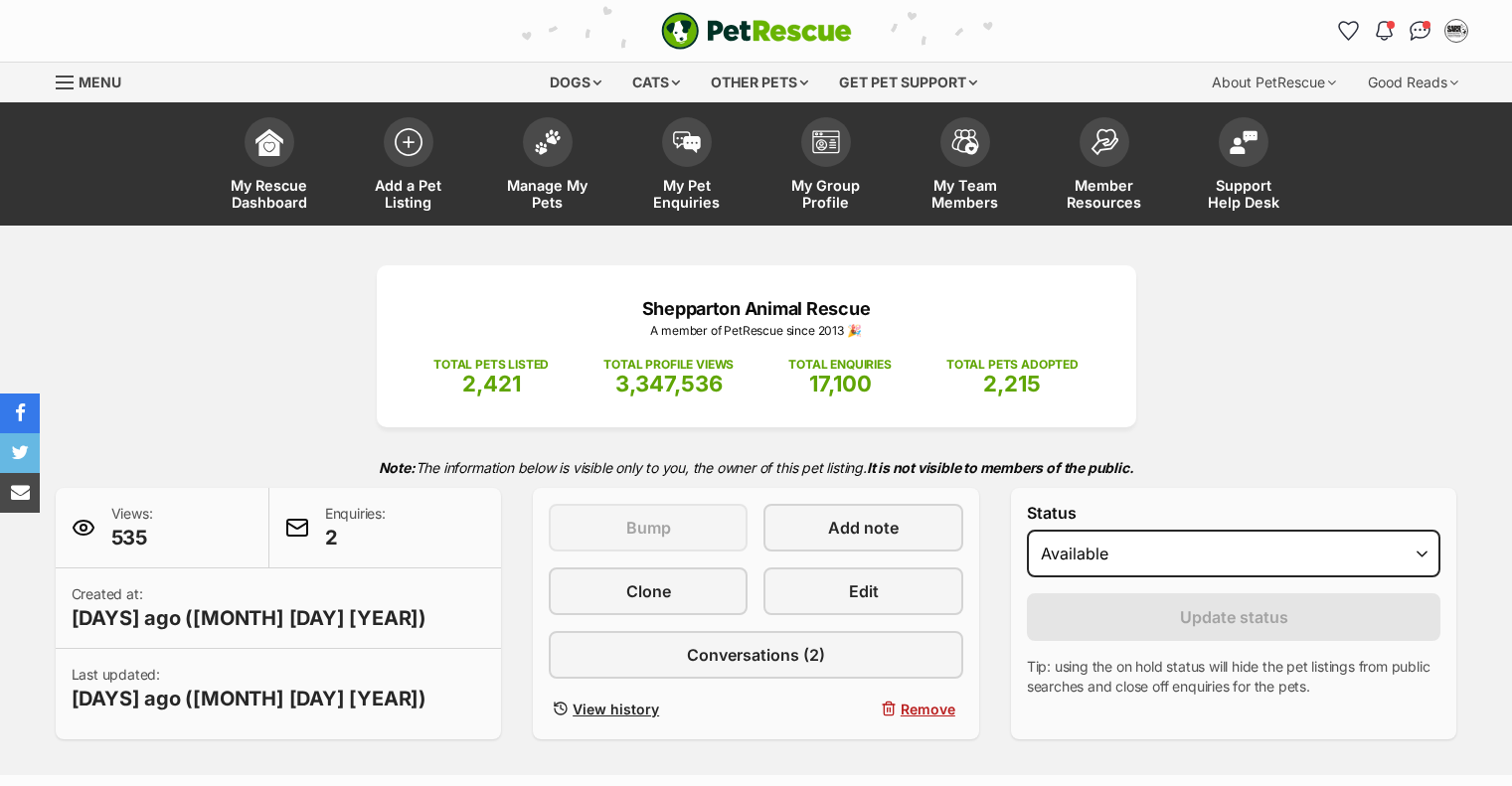scroll, scrollTop: 0, scrollLeft: 0, axis: both 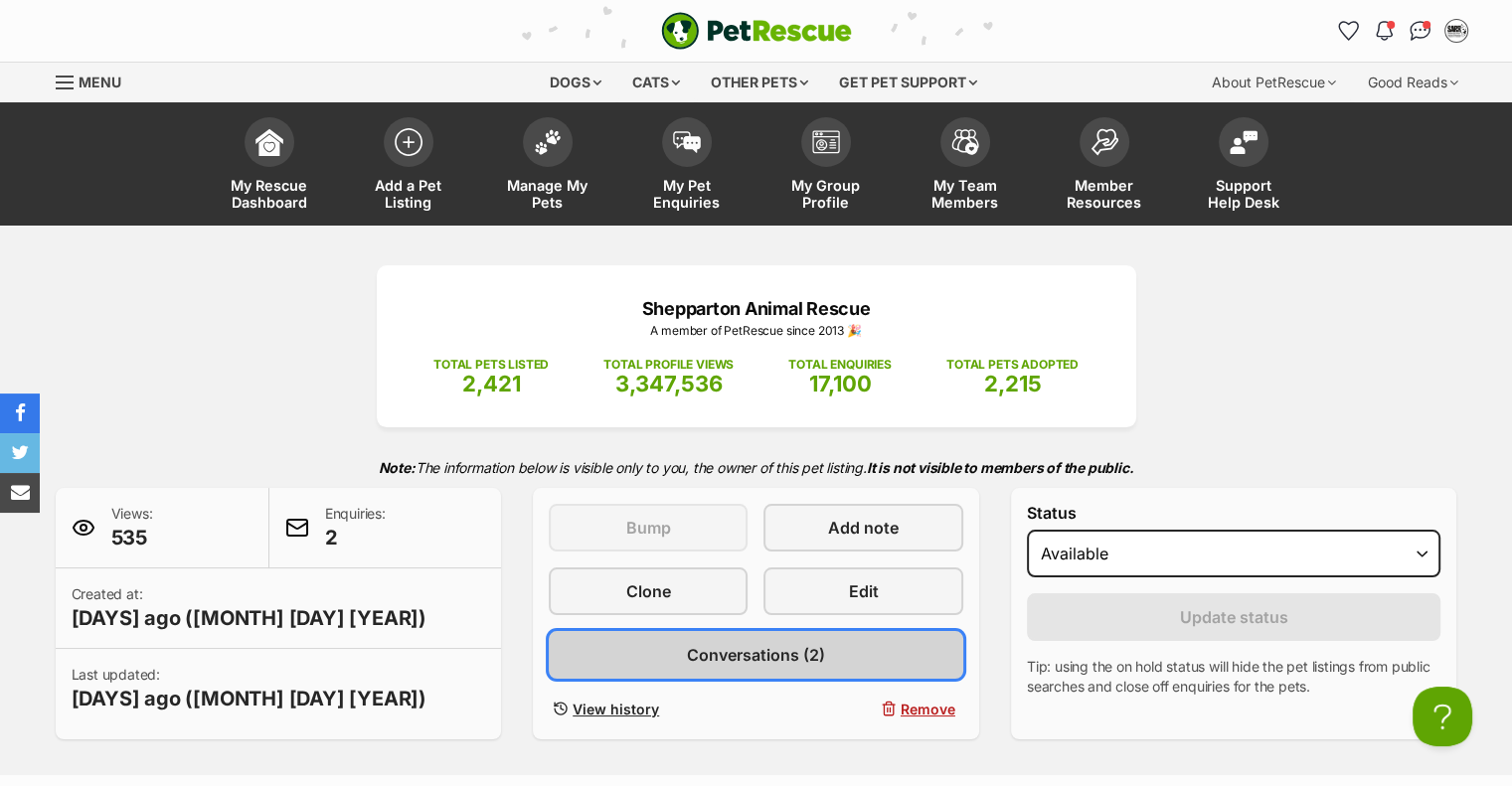 click on "Conversations (2)" at bounding box center (756, 655) 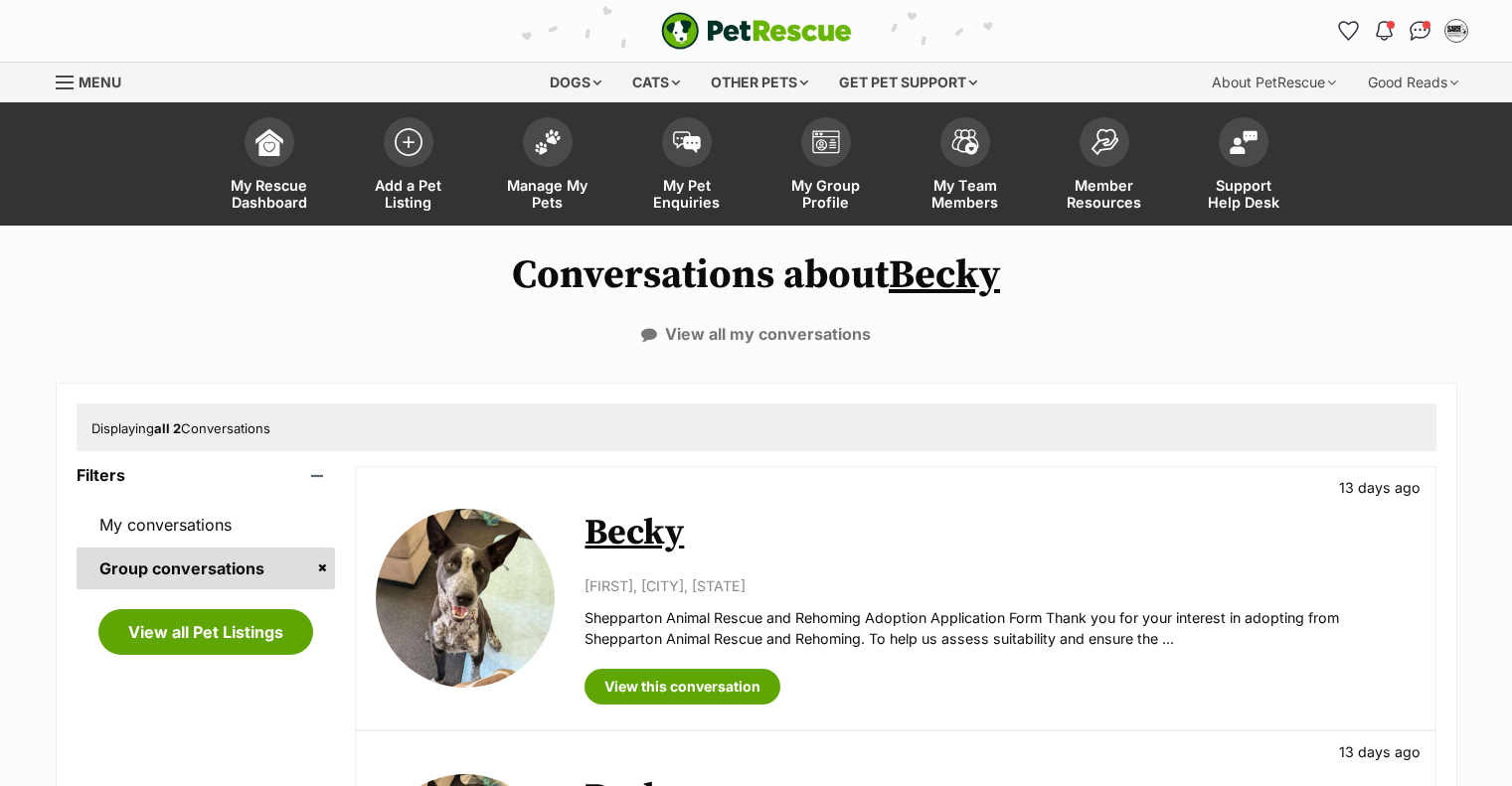 scroll, scrollTop: 0, scrollLeft: 0, axis: both 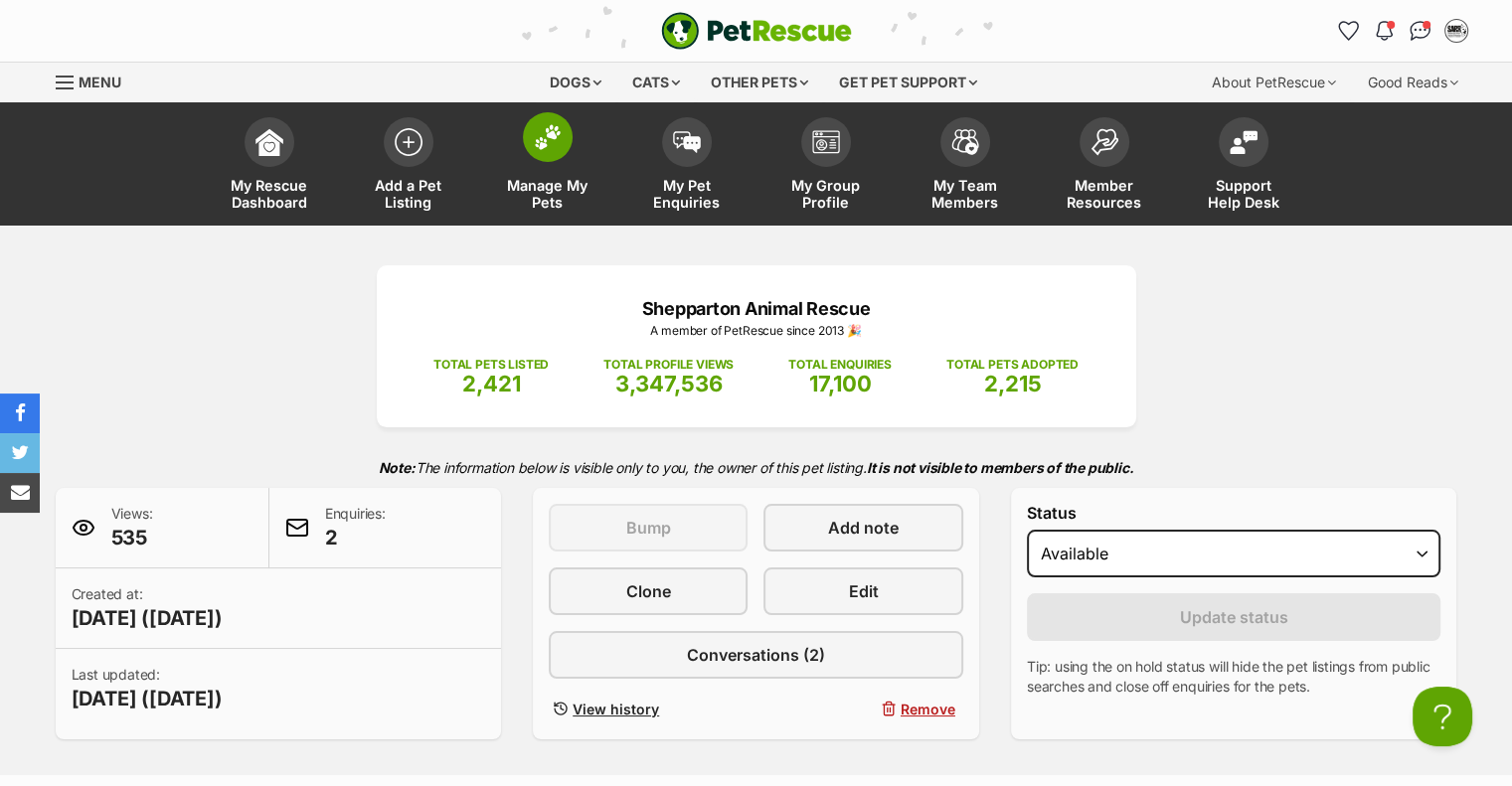 click on "Manage My Pets" at bounding box center [548, 194] 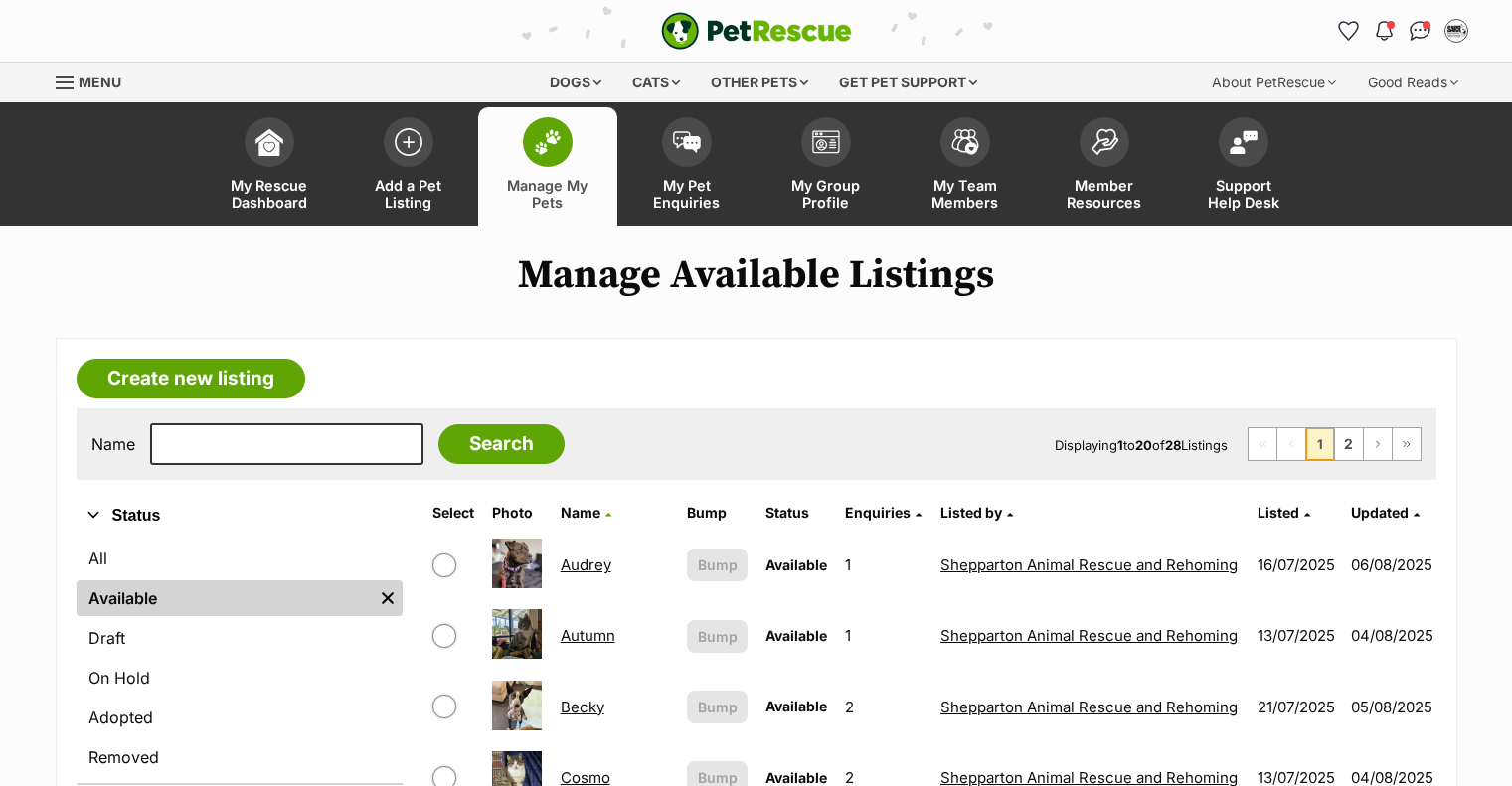 scroll, scrollTop: 0, scrollLeft: 0, axis: both 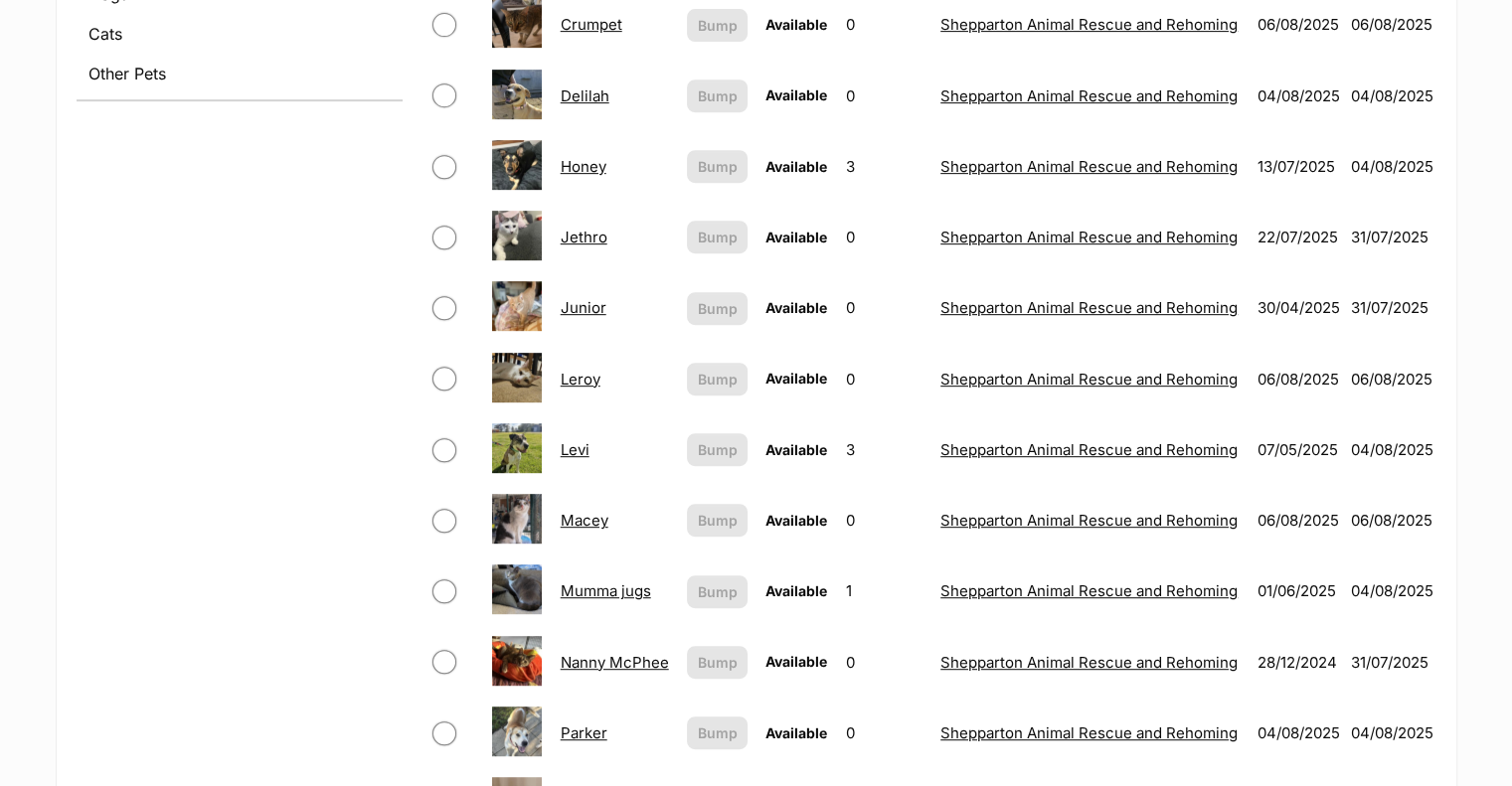 click on "Levi" at bounding box center (575, 449) 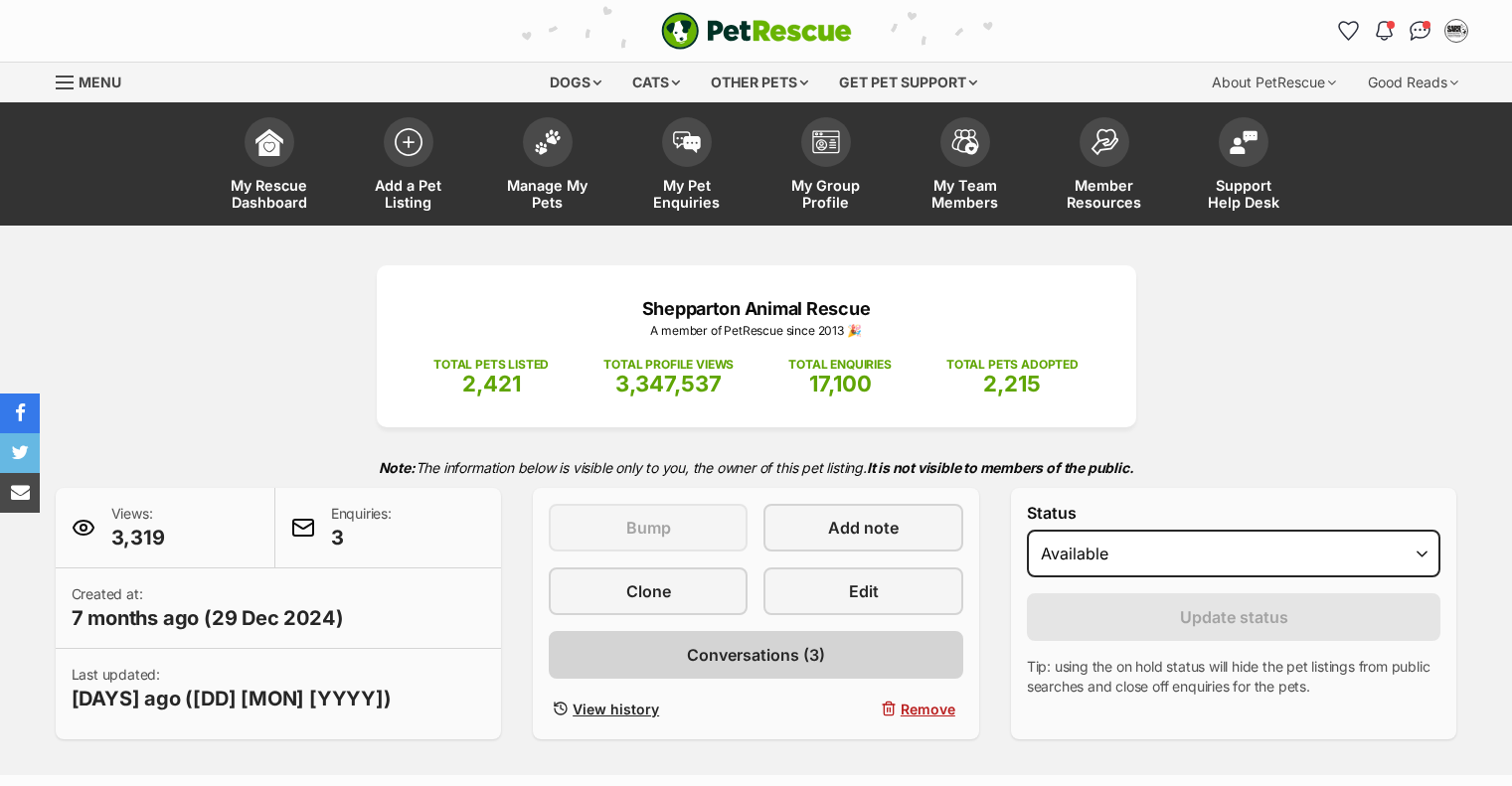 scroll, scrollTop: 0, scrollLeft: 0, axis: both 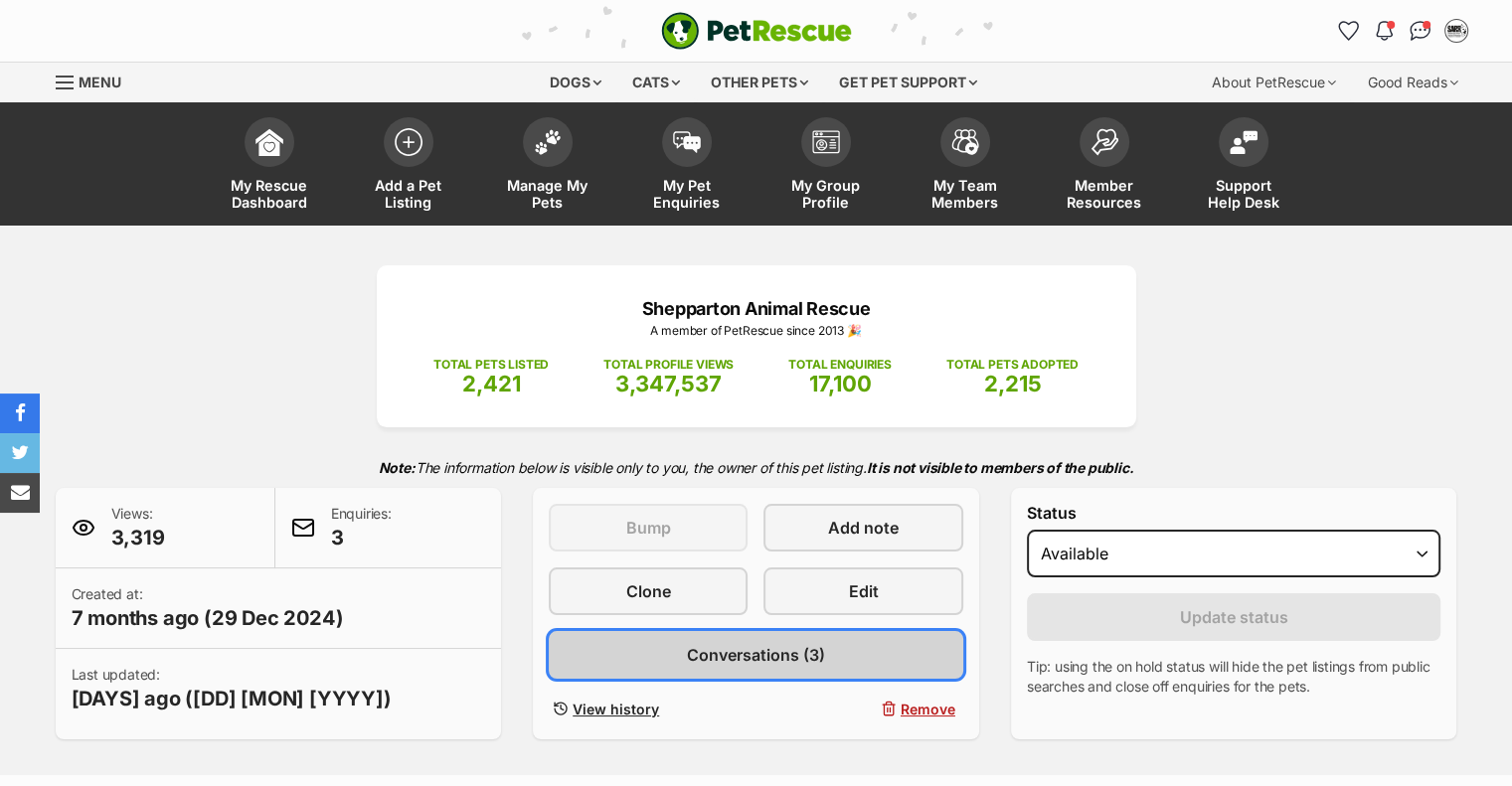 click on "Conversations (3)" at bounding box center (756, 655) 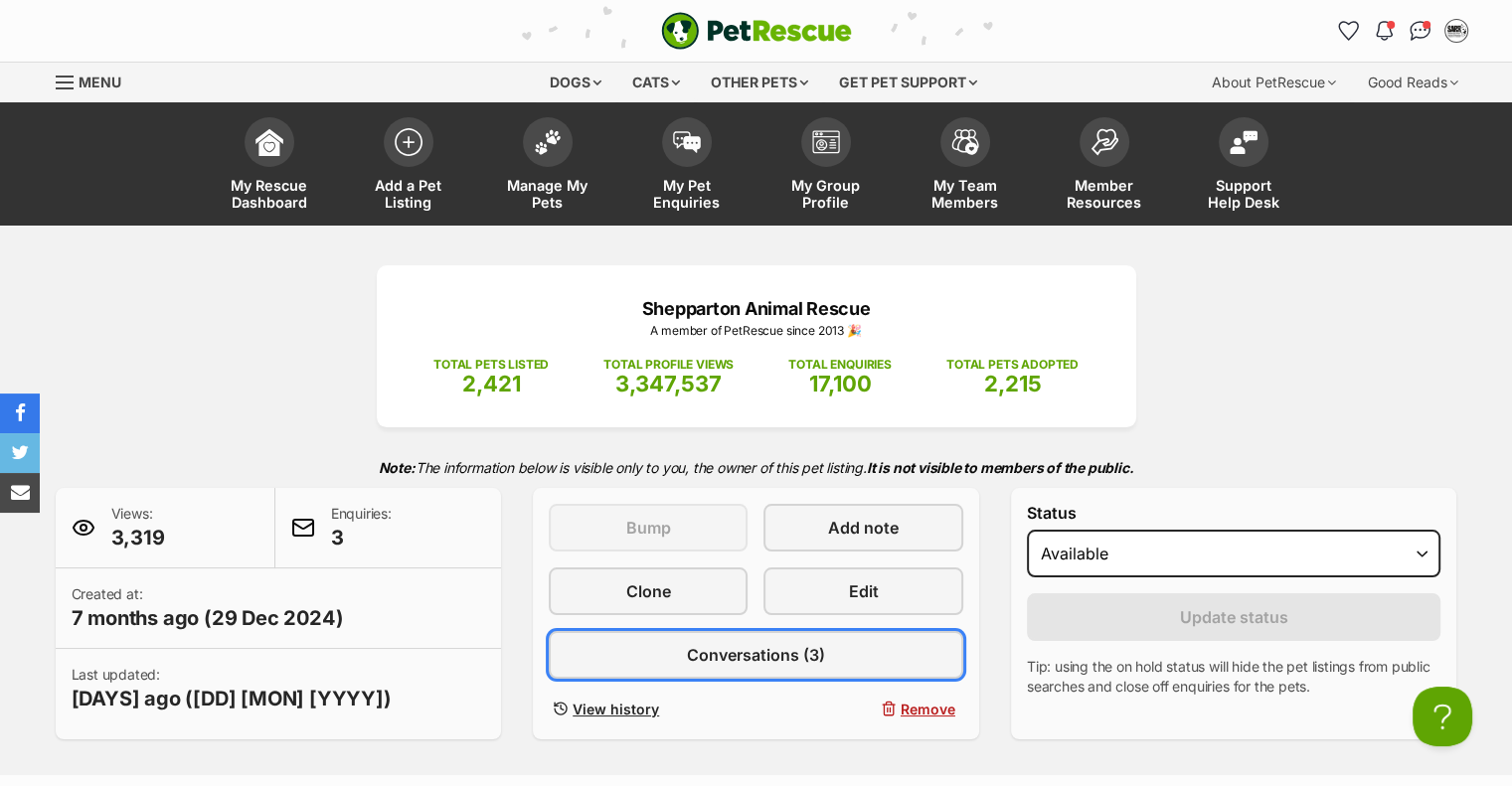 scroll, scrollTop: 0, scrollLeft: 0, axis: both 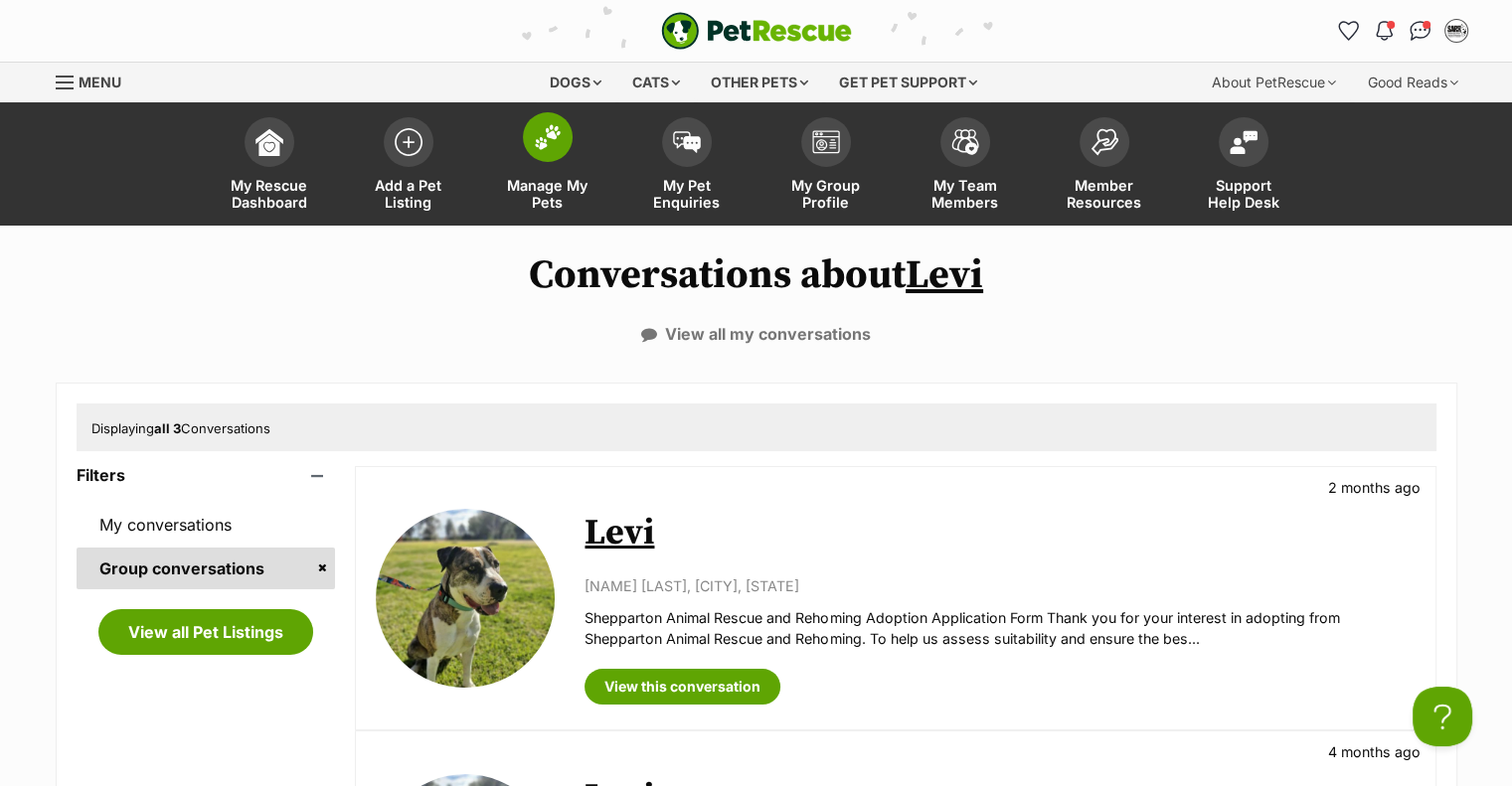 click on "Manage My Pets" at bounding box center [548, 194] 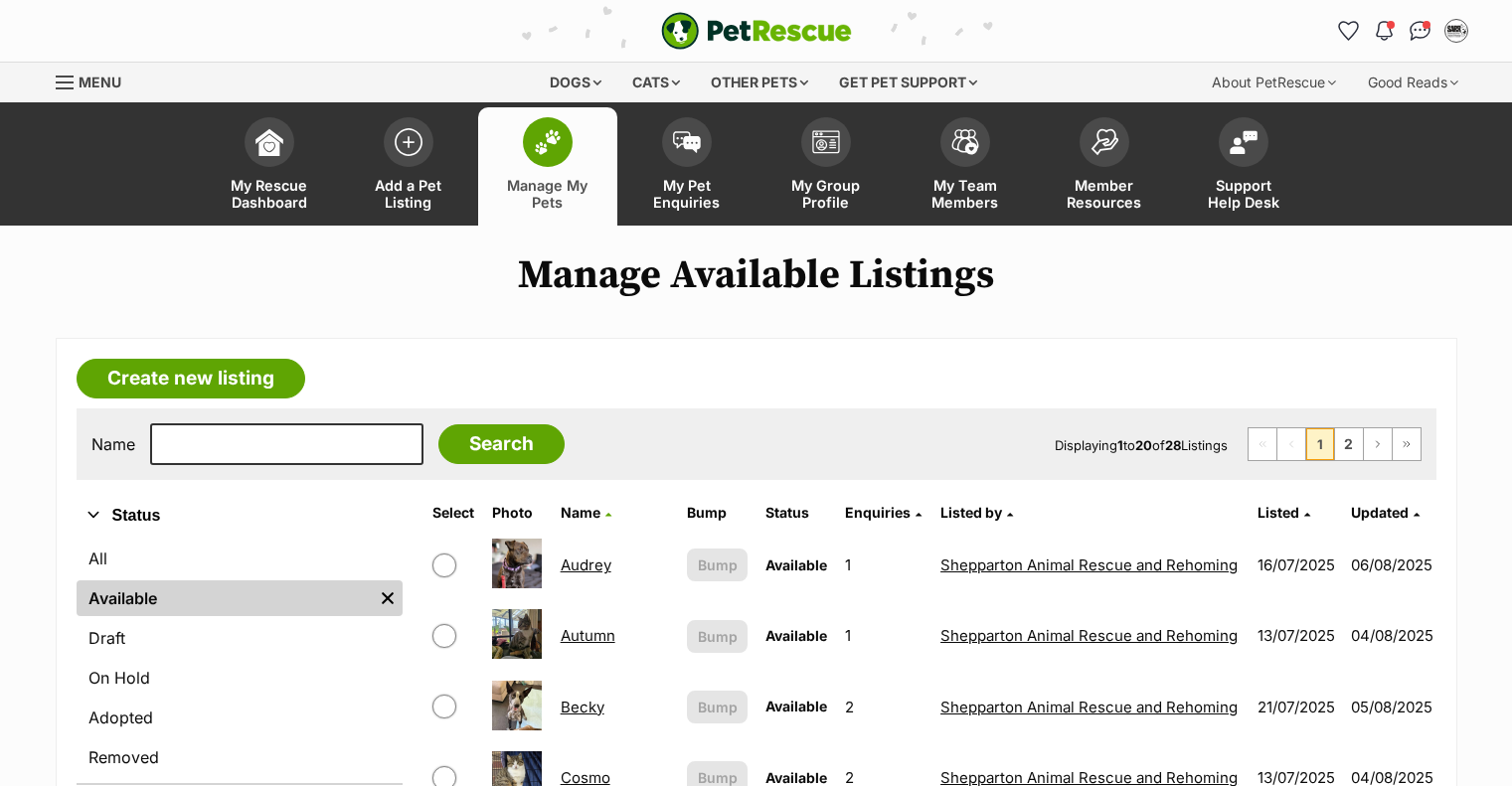 scroll, scrollTop: 52, scrollLeft: 0, axis: vertical 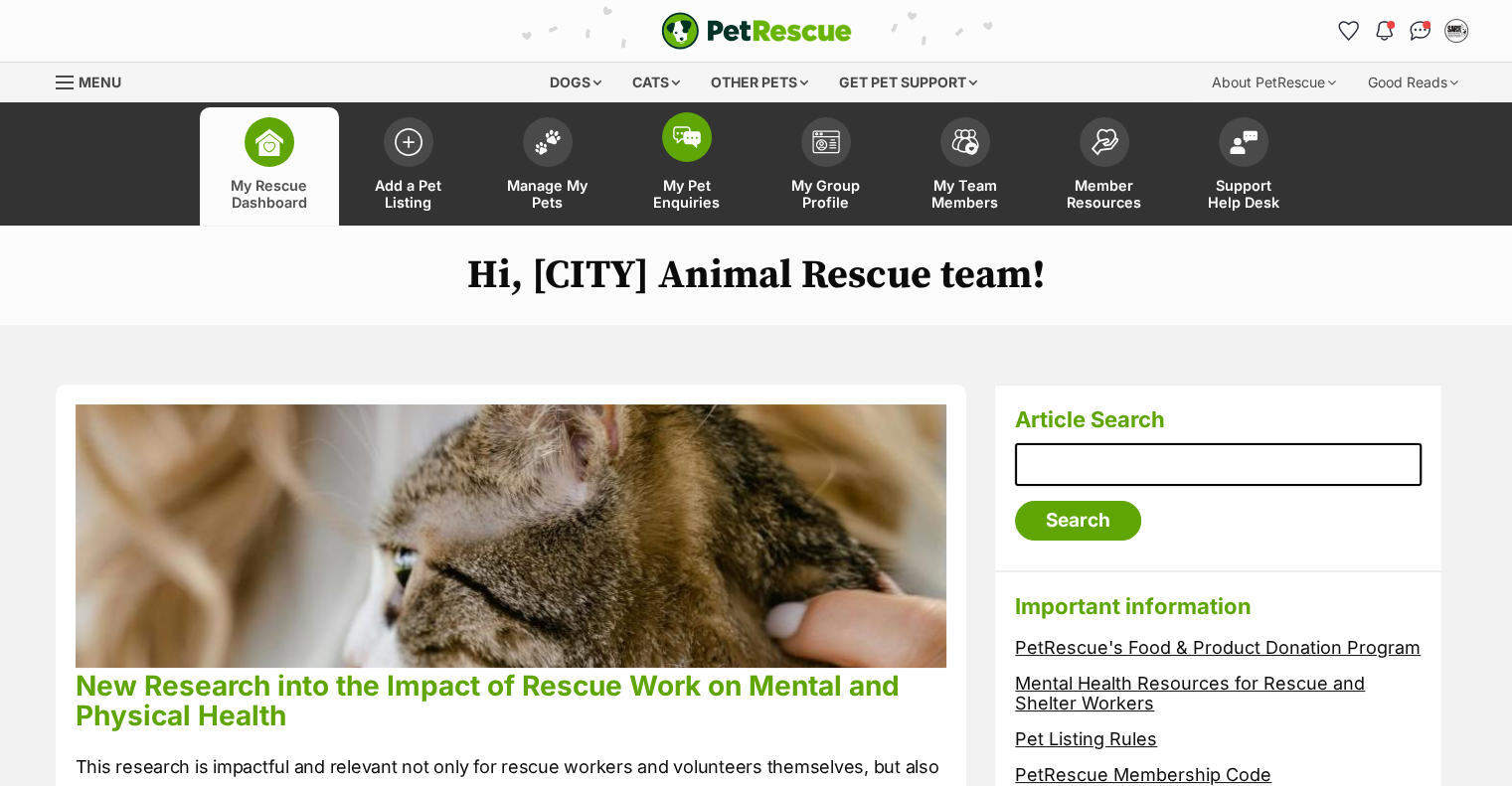 click on "My Pet Enquiries" at bounding box center [687, 194] 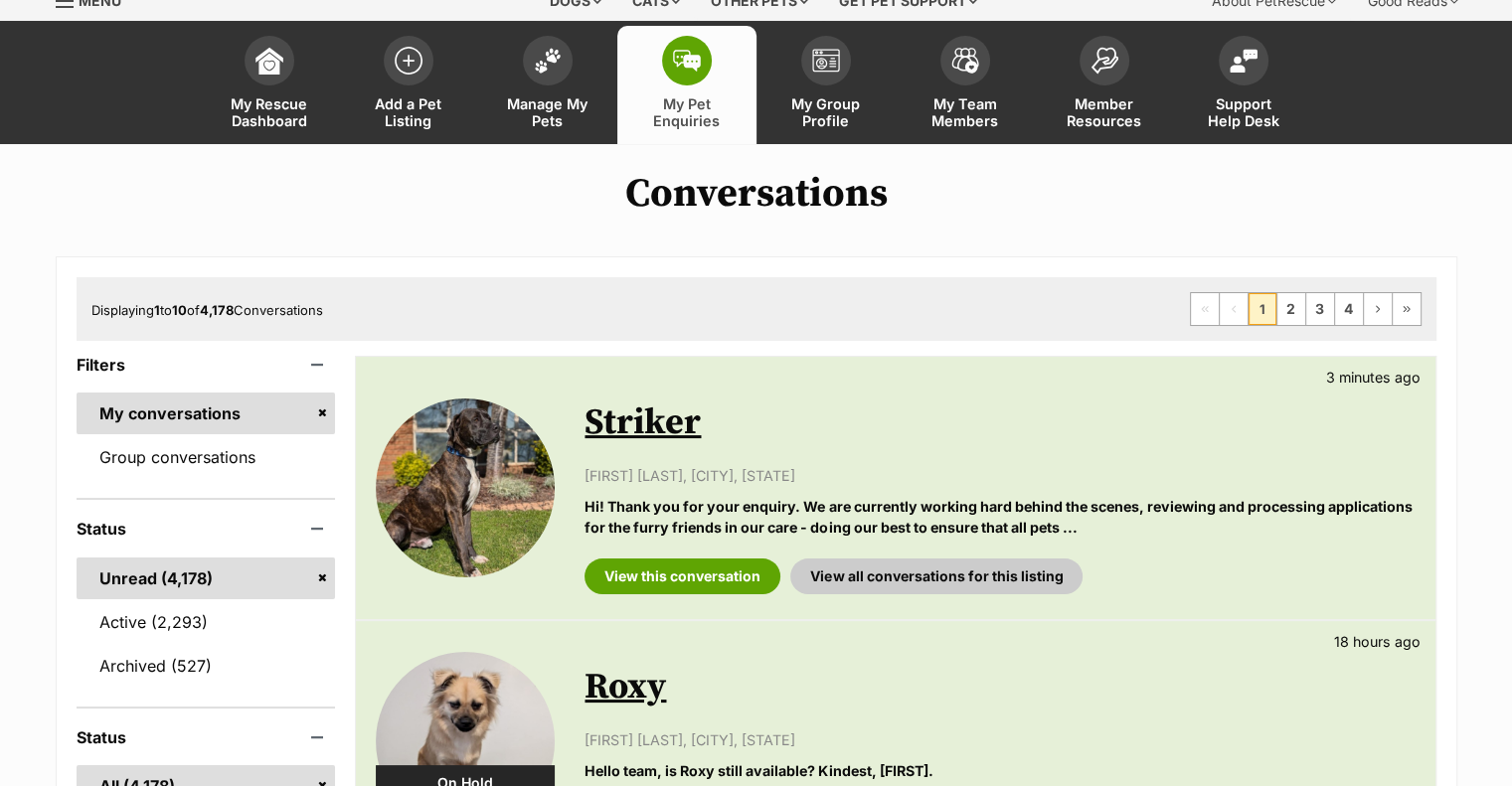 scroll, scrollTop: 199, scrollLeft: 0, axis: vertical 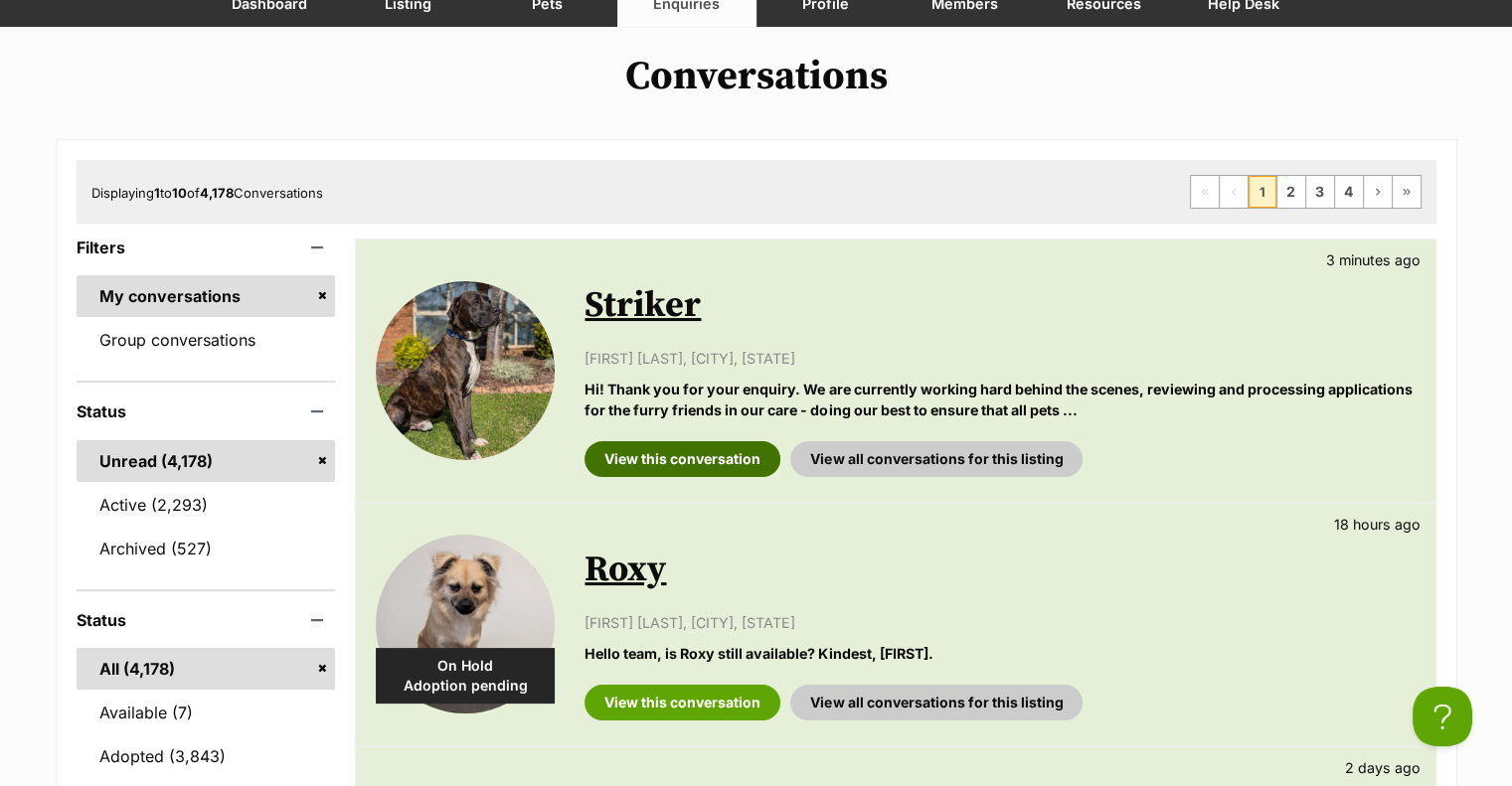 click on "View this conversation" at bounding box center [682, 459] 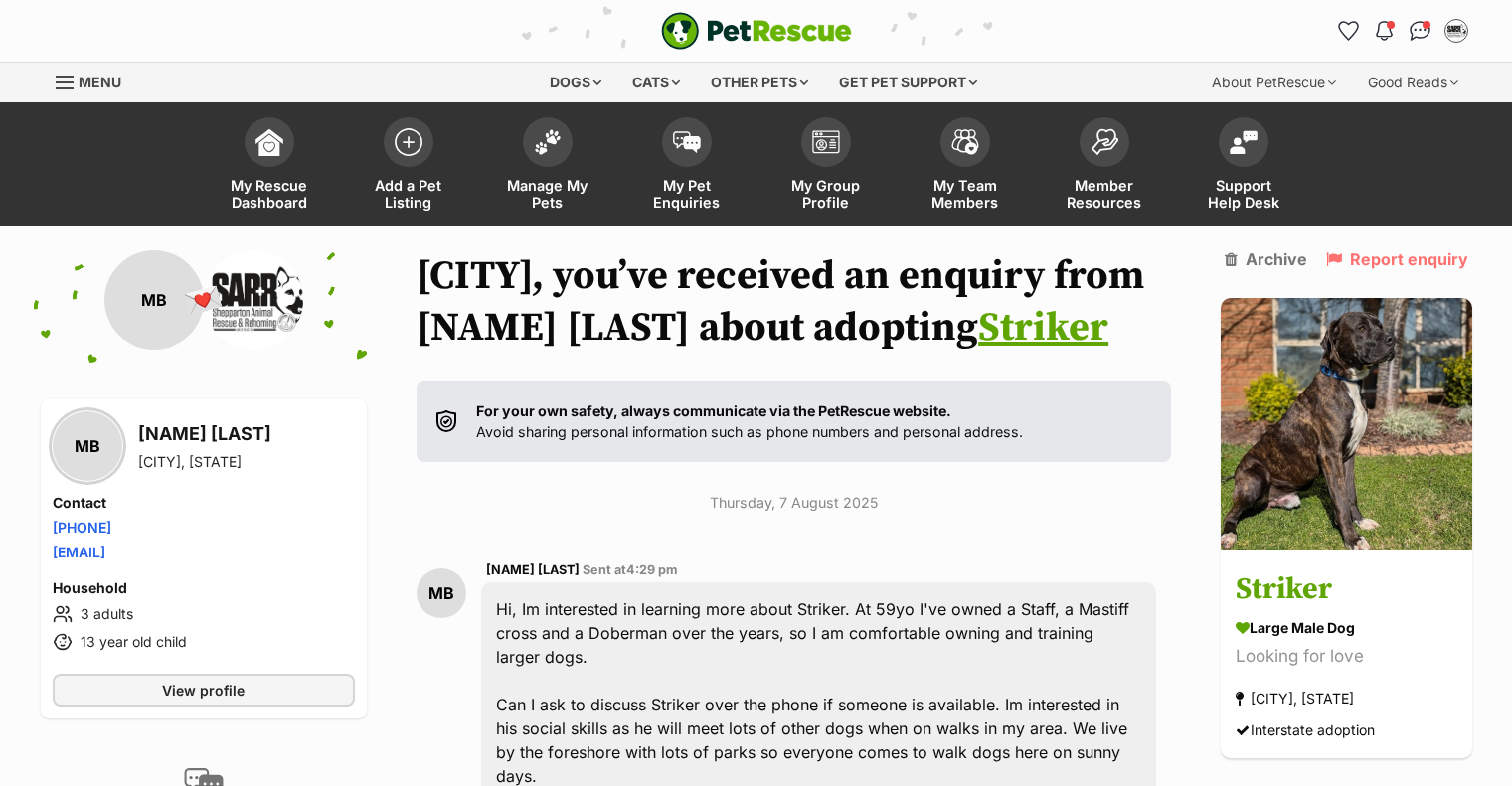 scroll, scrollTop: 0, scrollLeft: 0, axis: both 